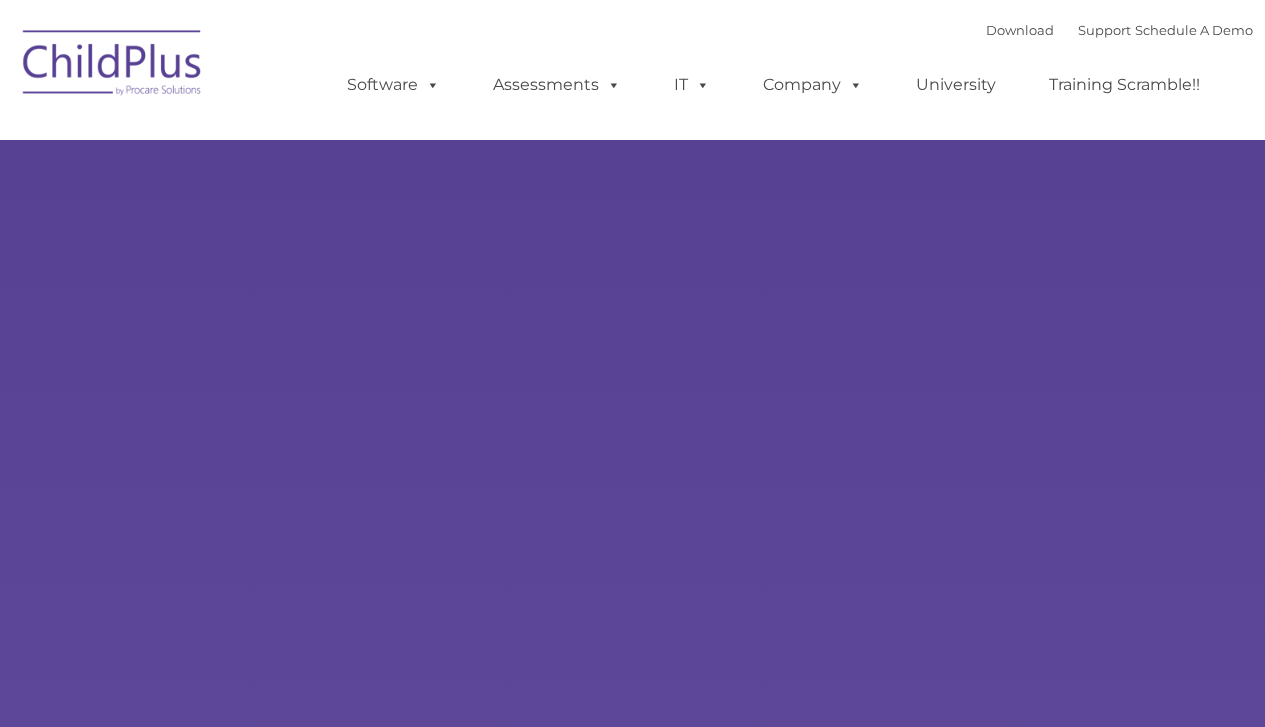 scroll, scrollTop: 0, scrollLeft: 0, axis: both 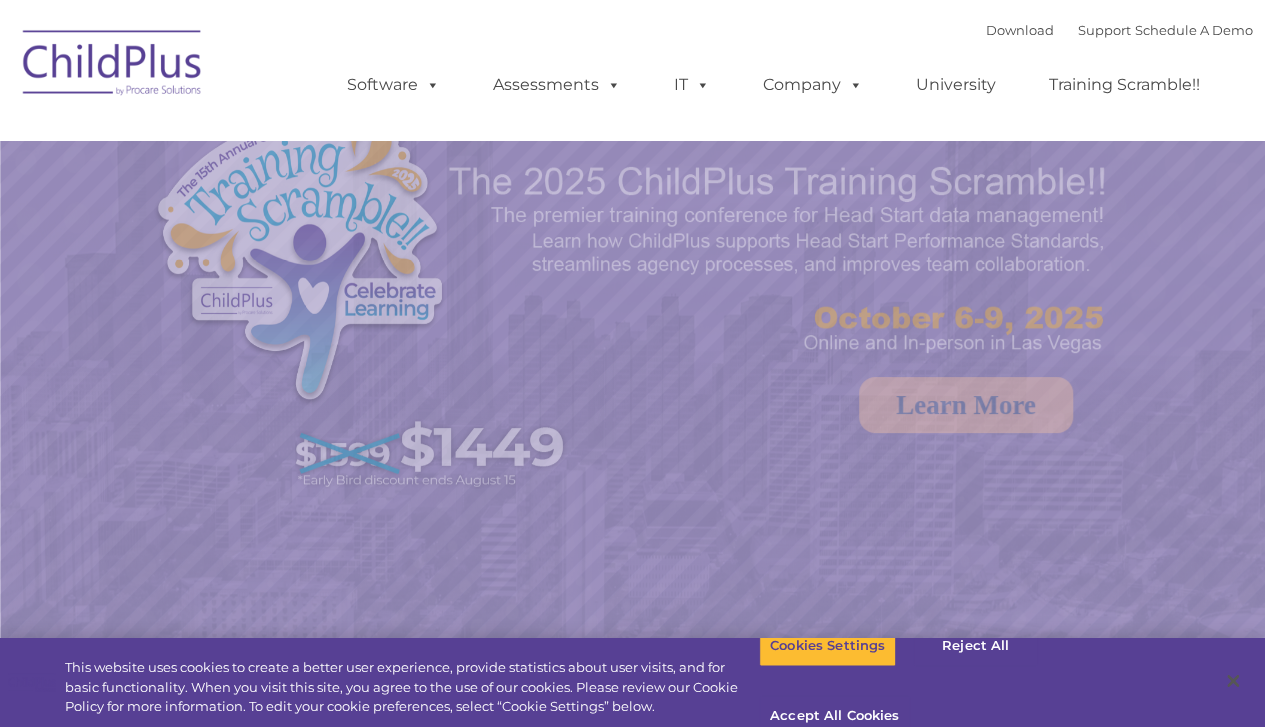 select on "MEDIUM" 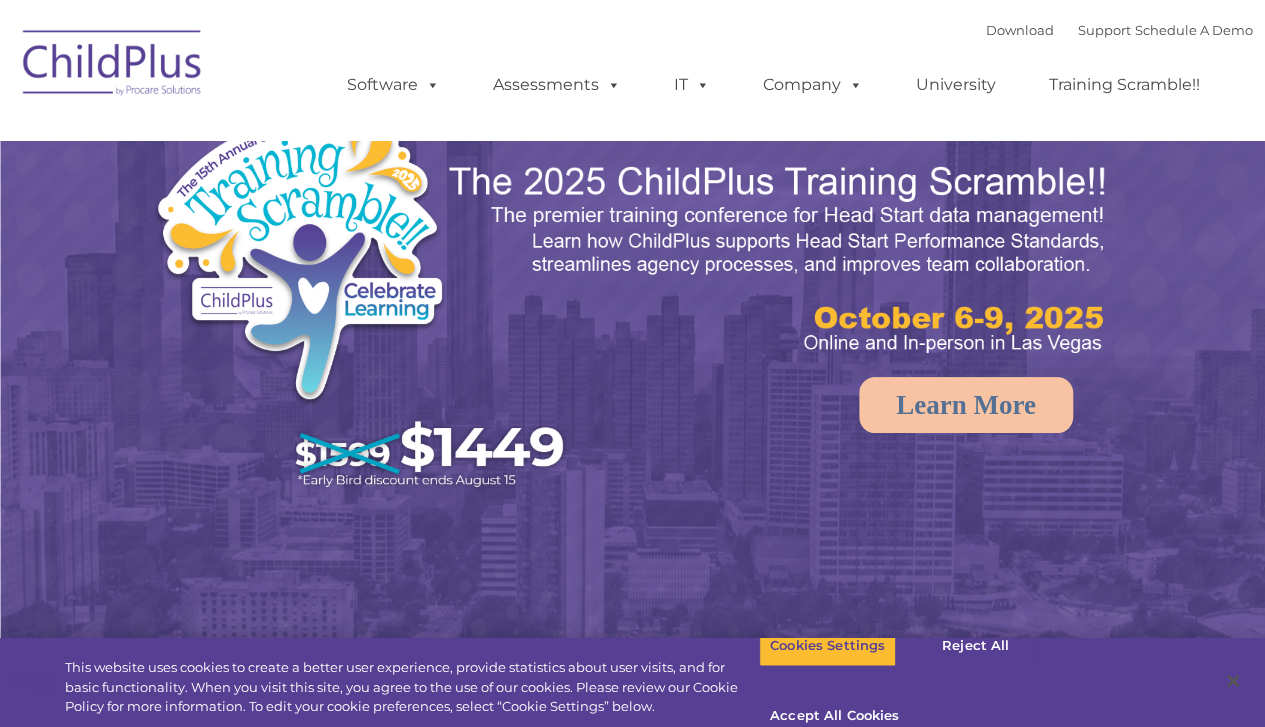scroll, scrollTop: 0, scrollLeft: 0, axis: both 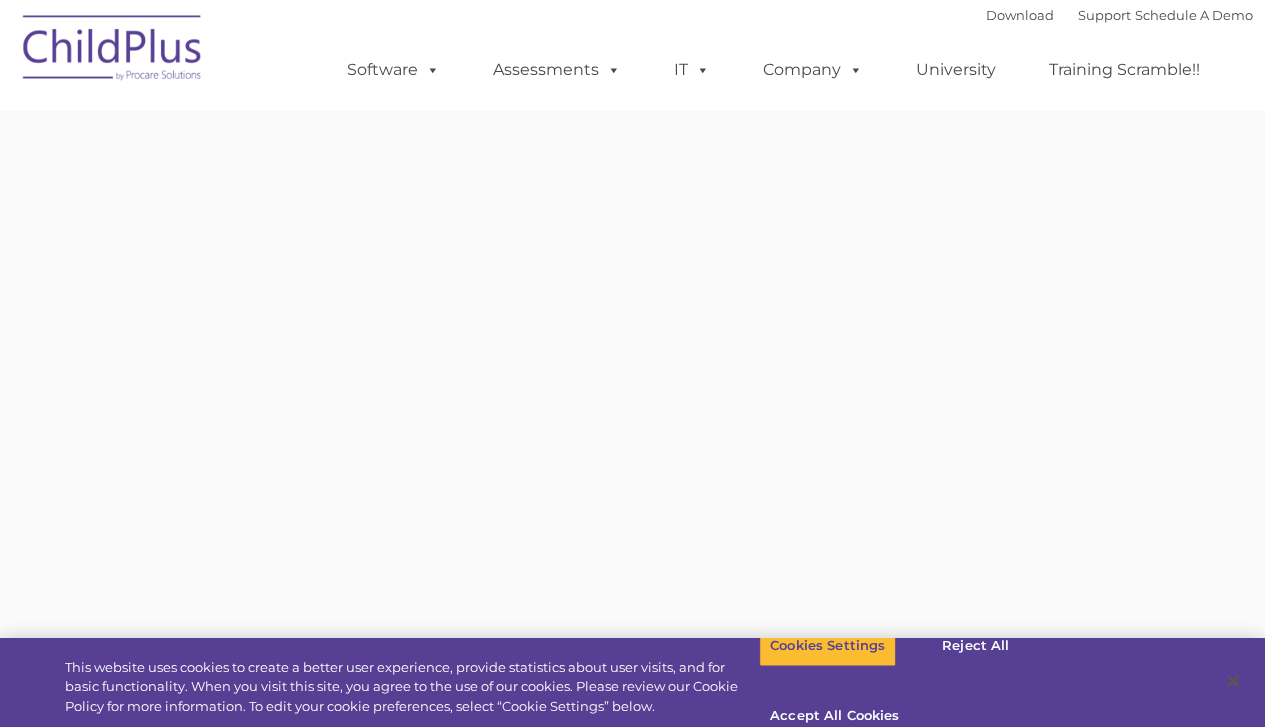 type on "" 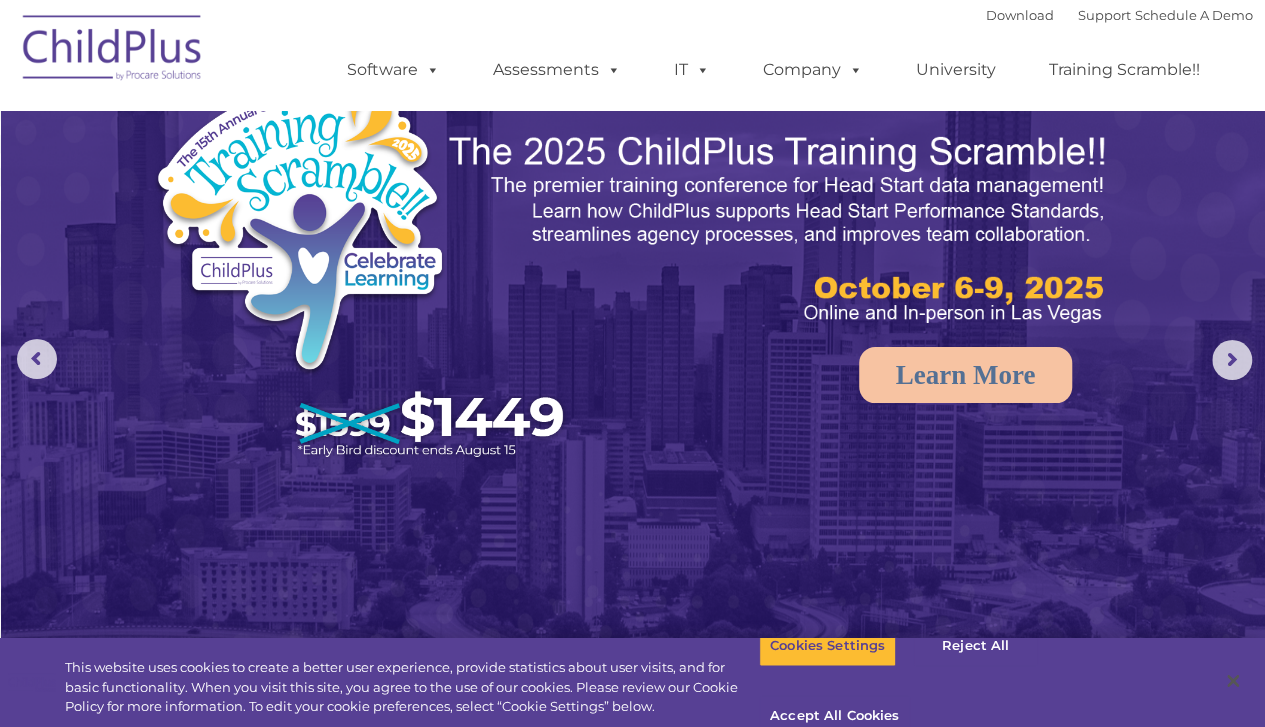 click 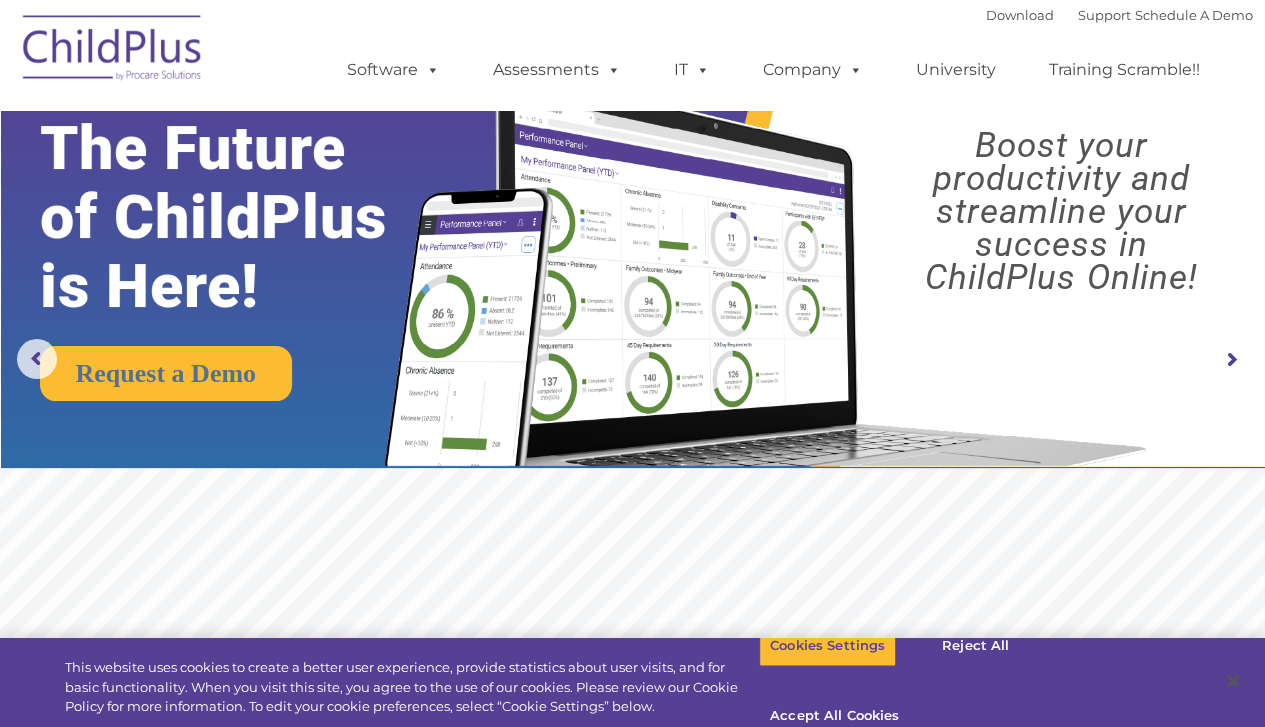 click 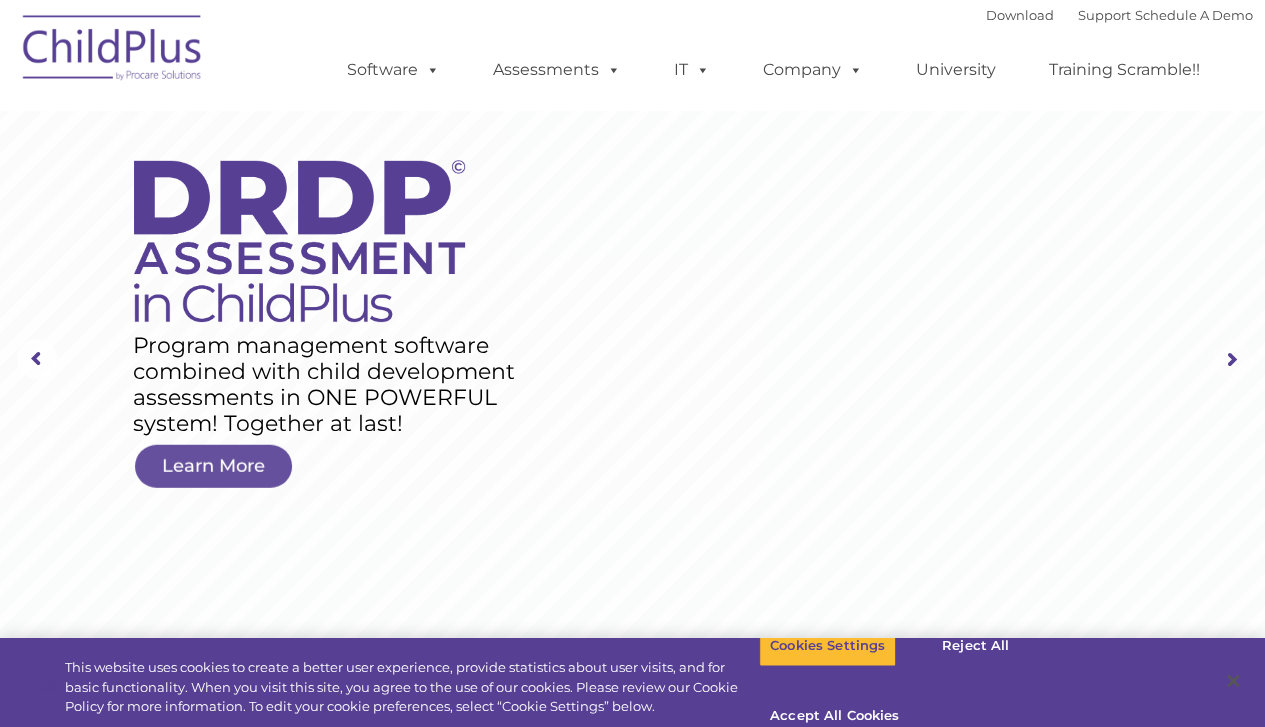 click 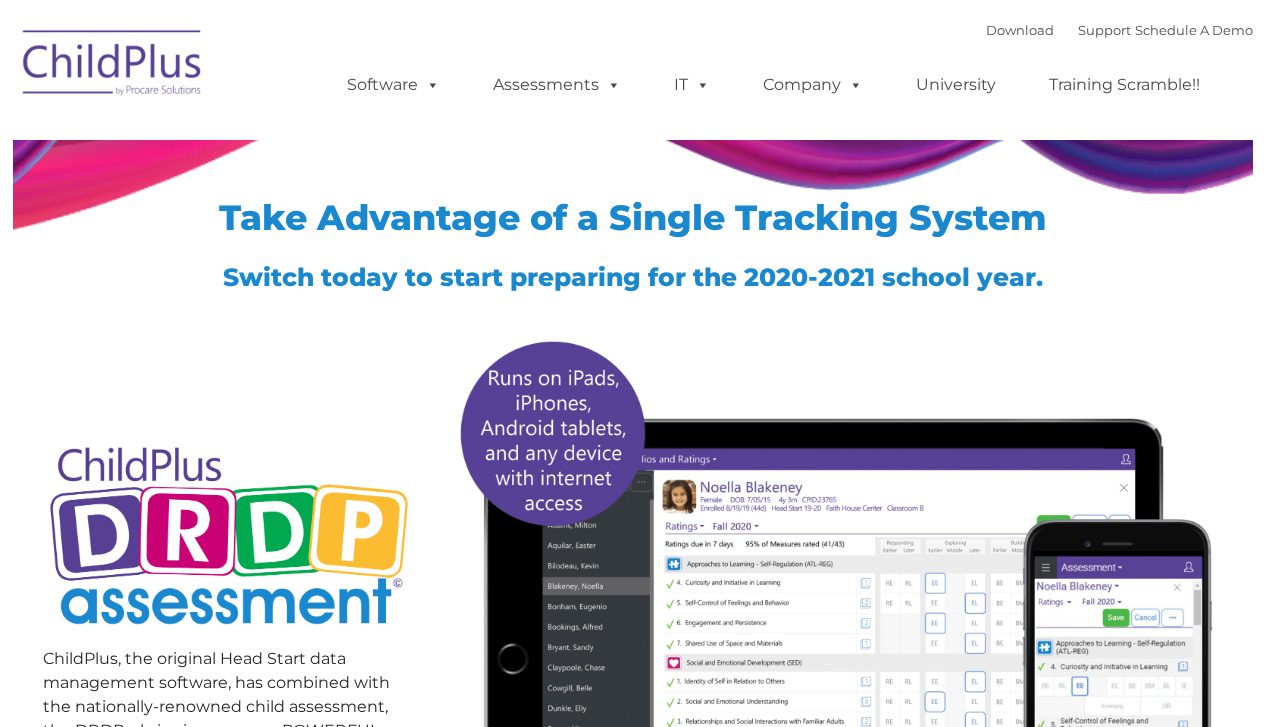scroll, scrollTop: 0, scrollLeft: 0, axis: both 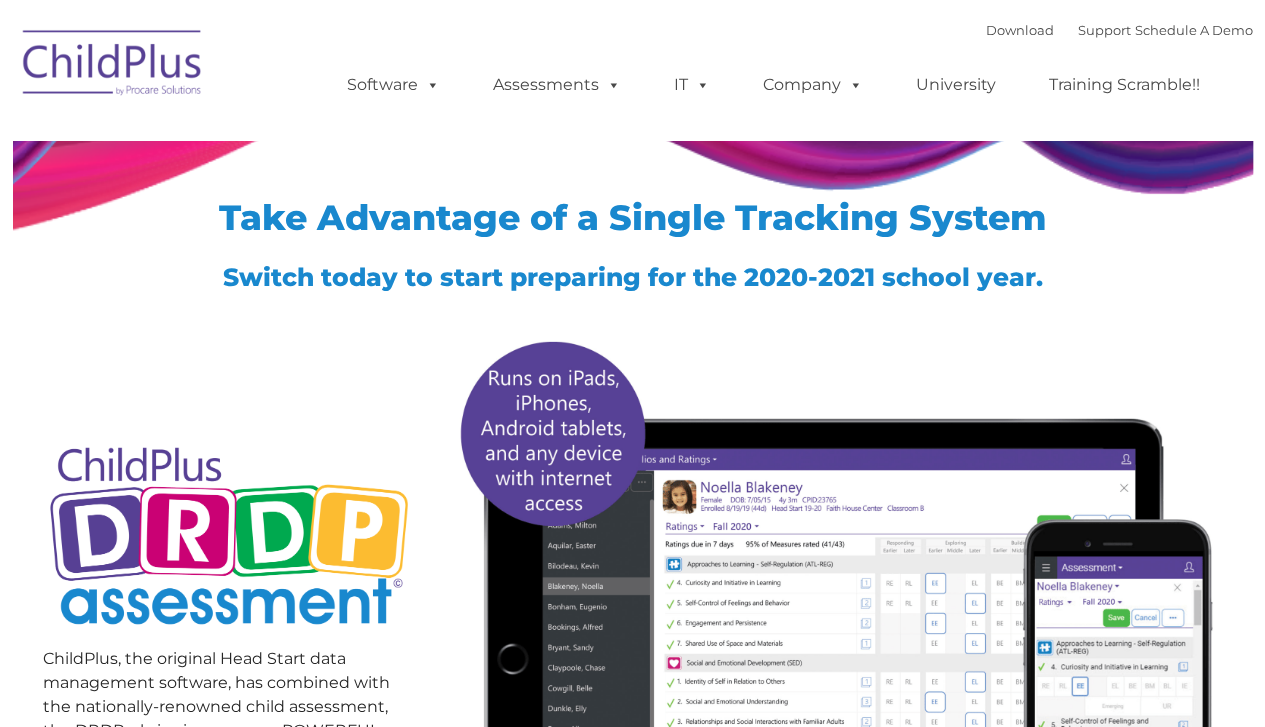 type on "" 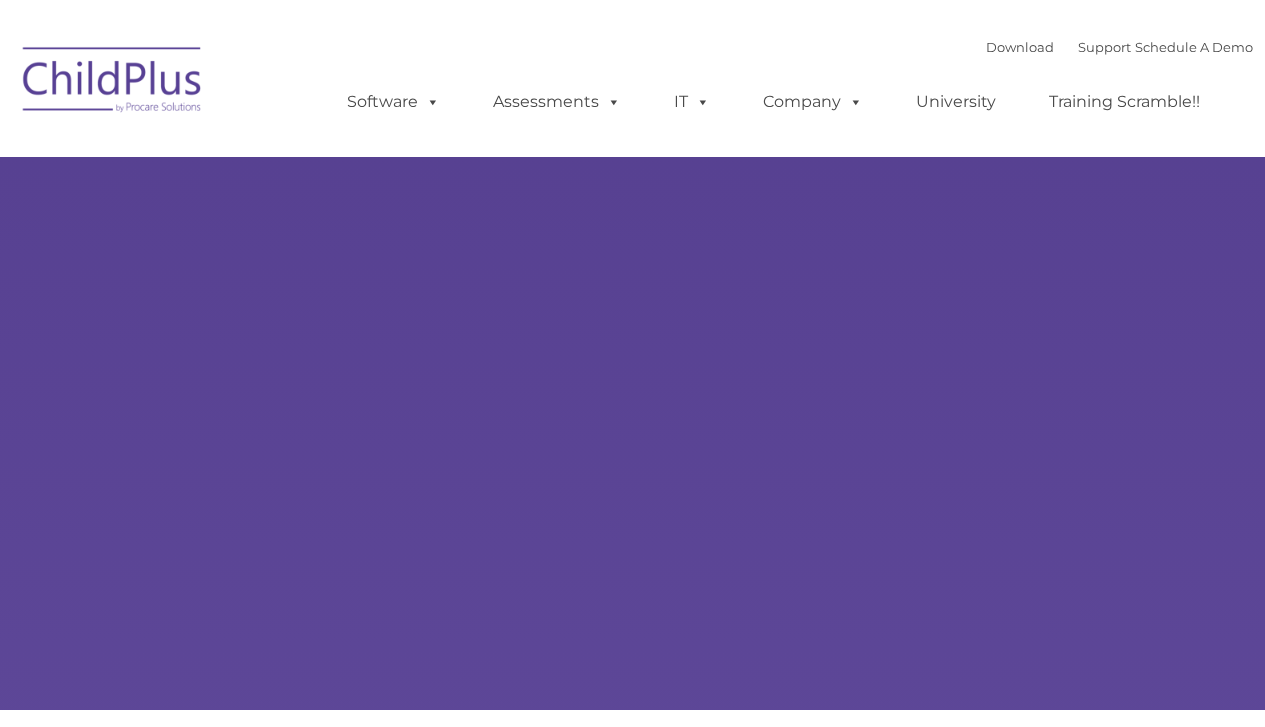 scroll, scrollTop: 0, scrollLeft: 0, axis: both 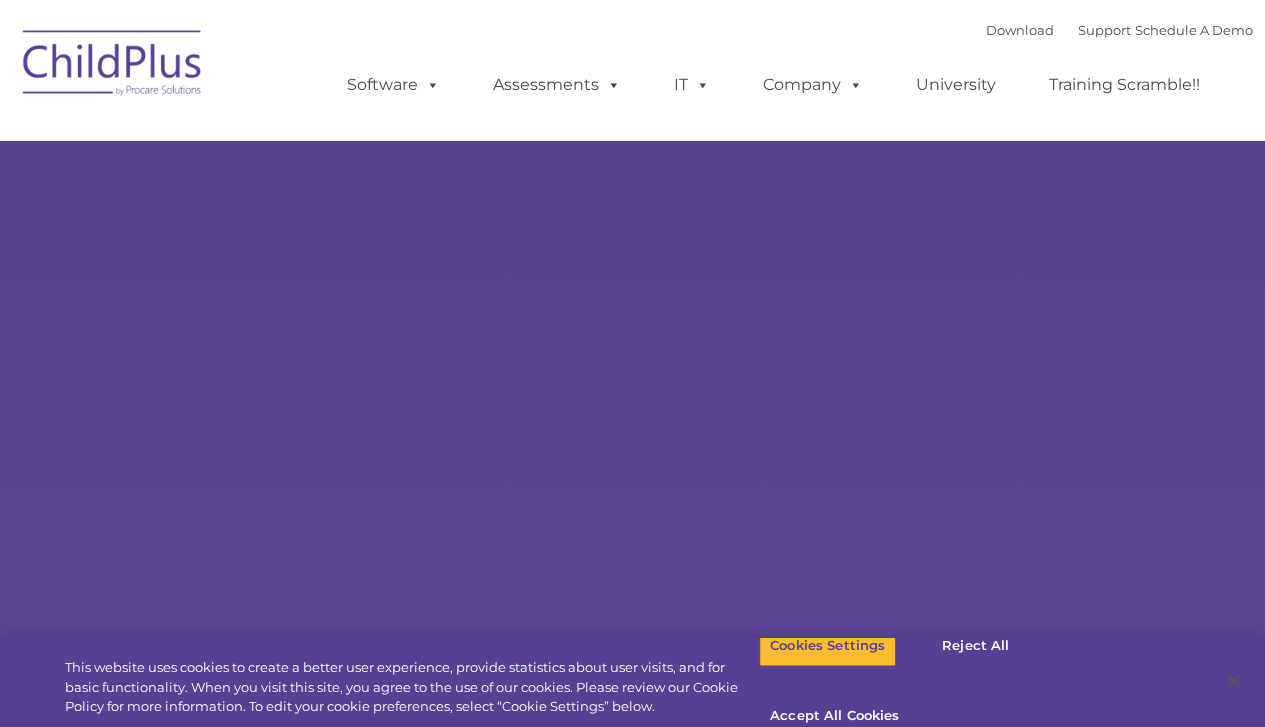 type on "" 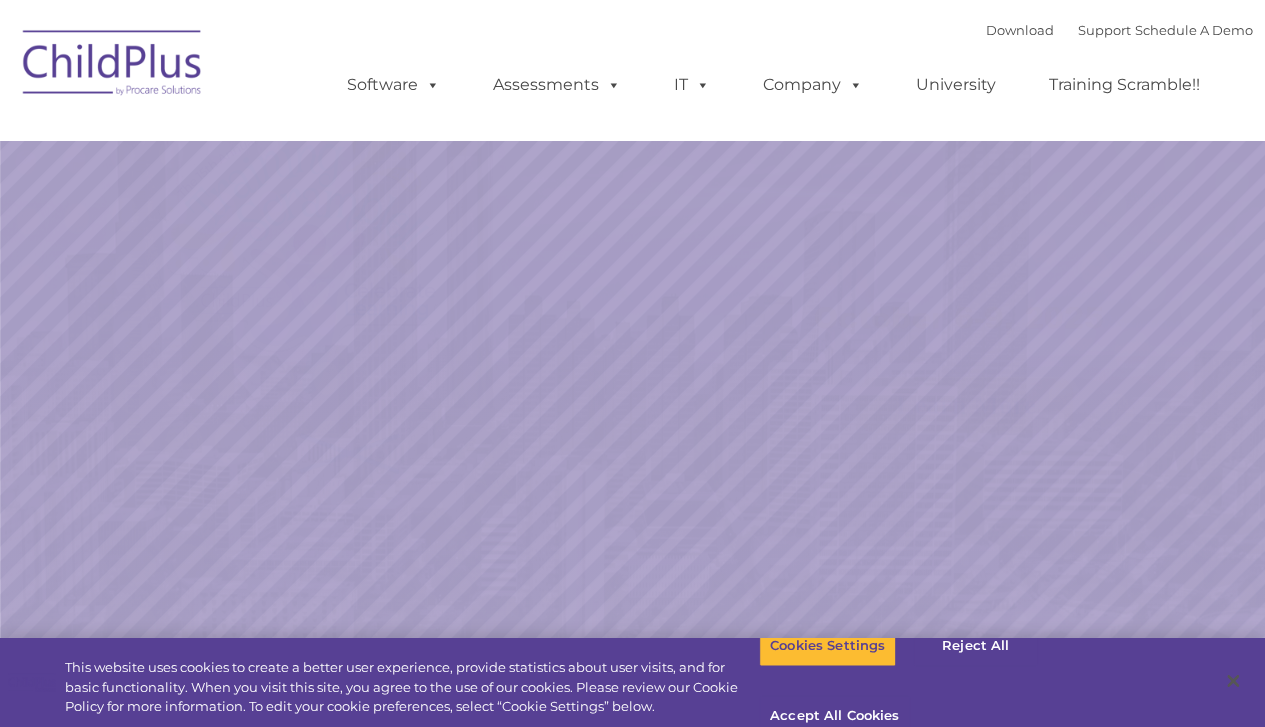 select on "MEDIUM" 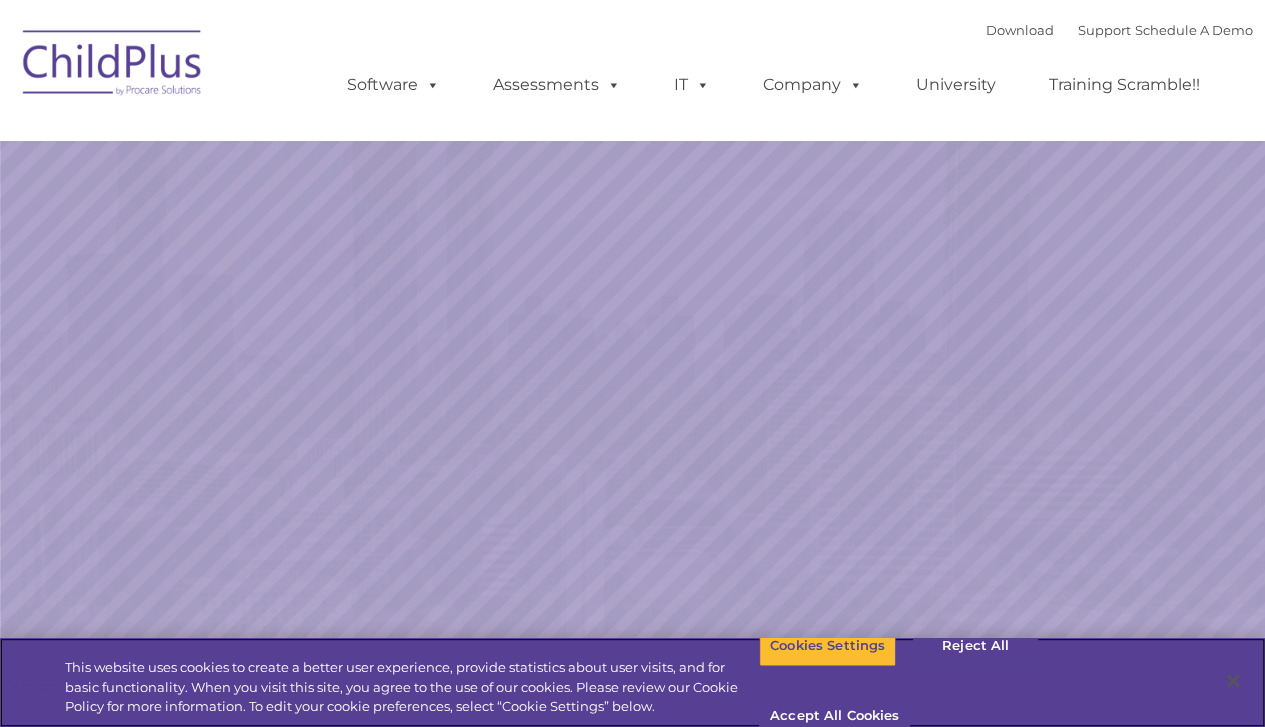 scroll, scrollTop: 0, scrollLeft: 0, axis: both 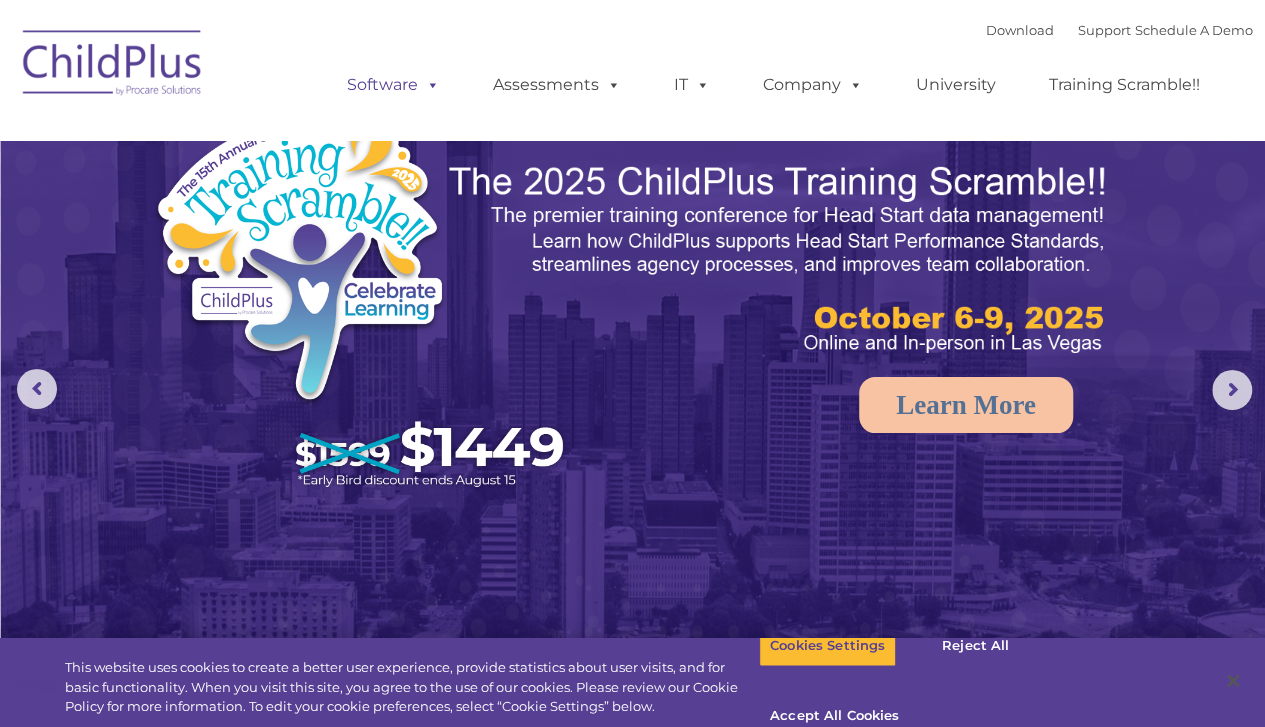 click at bounding box center [429, 84] 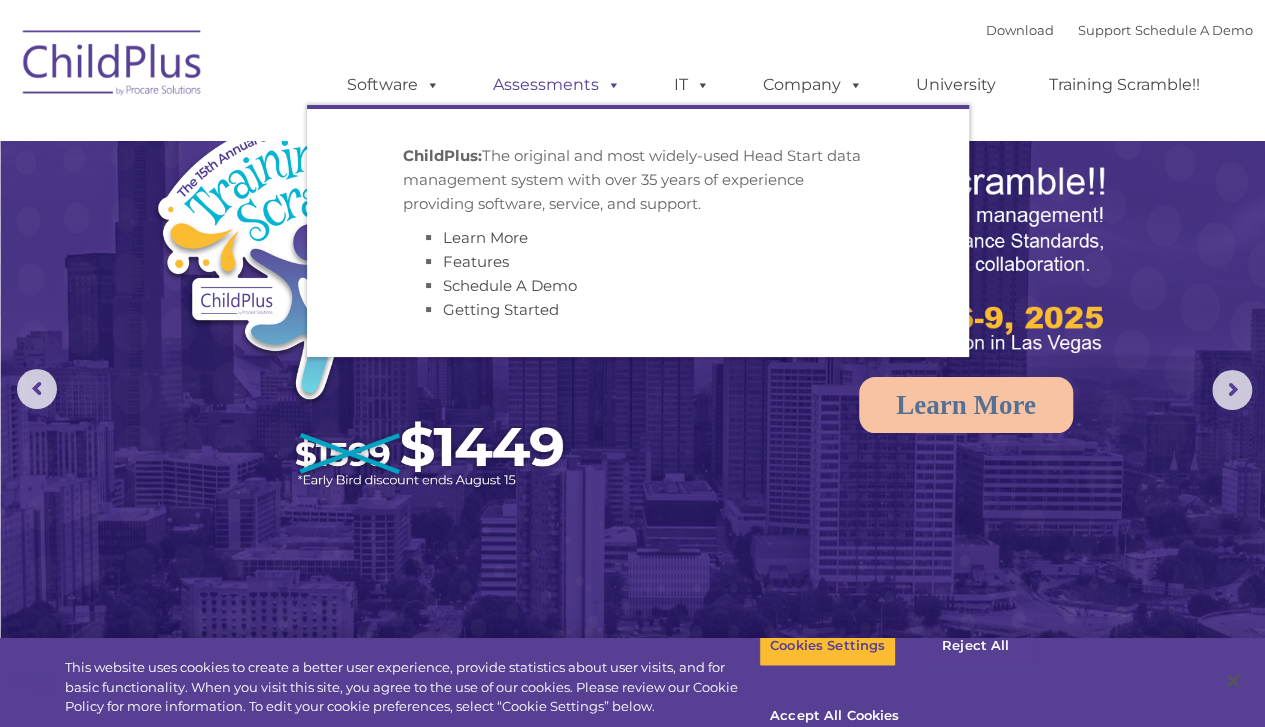 click at bounding box center [610, 84] 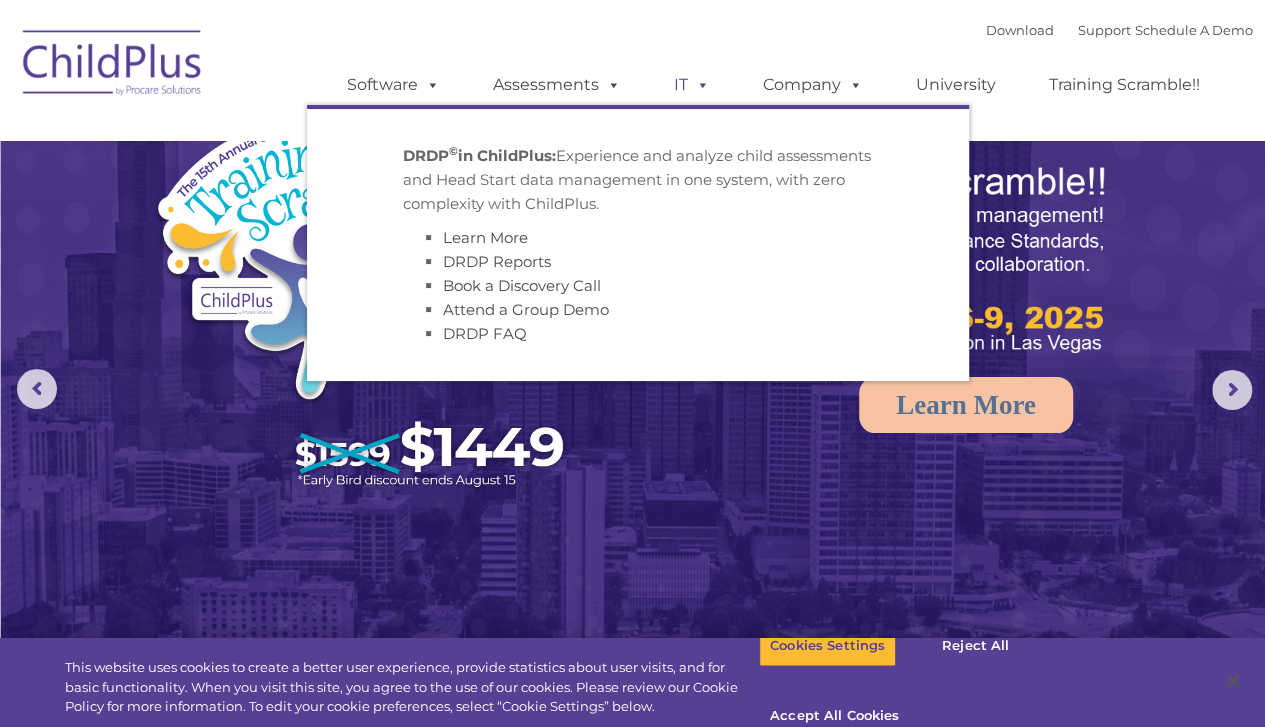 click at bounding box center (699, 84) 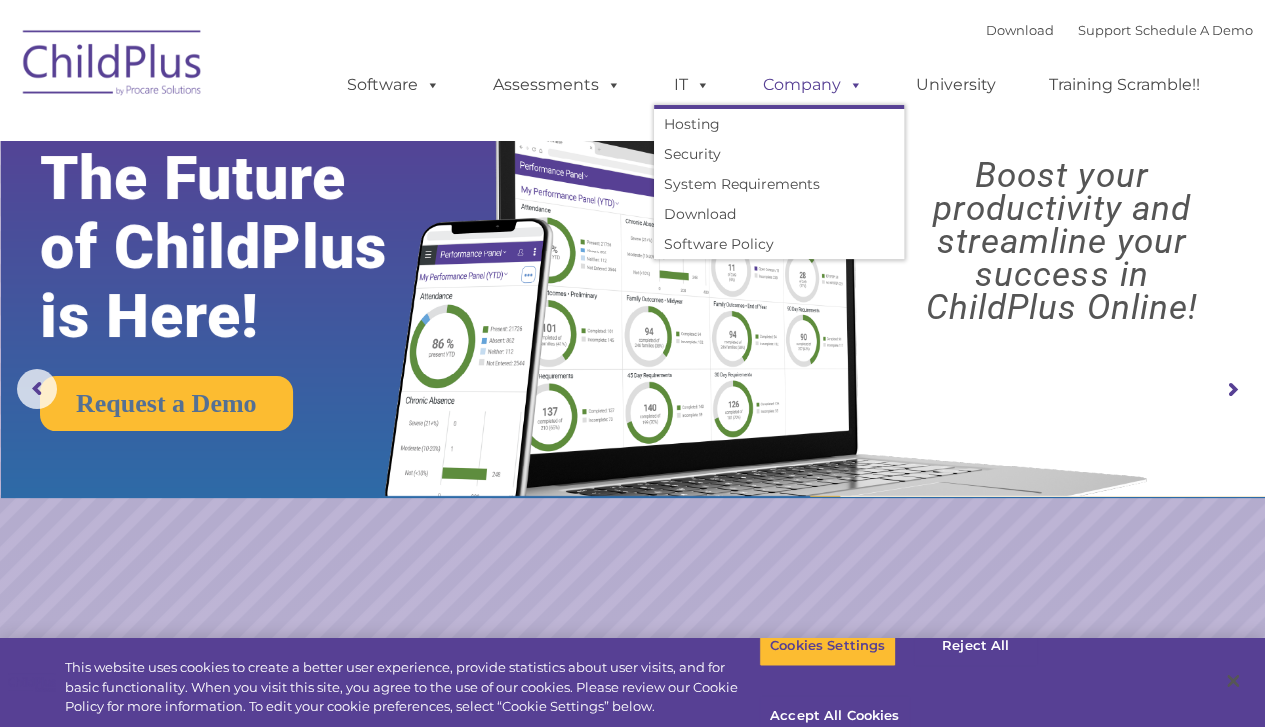 click at bounding box center (852, 84) 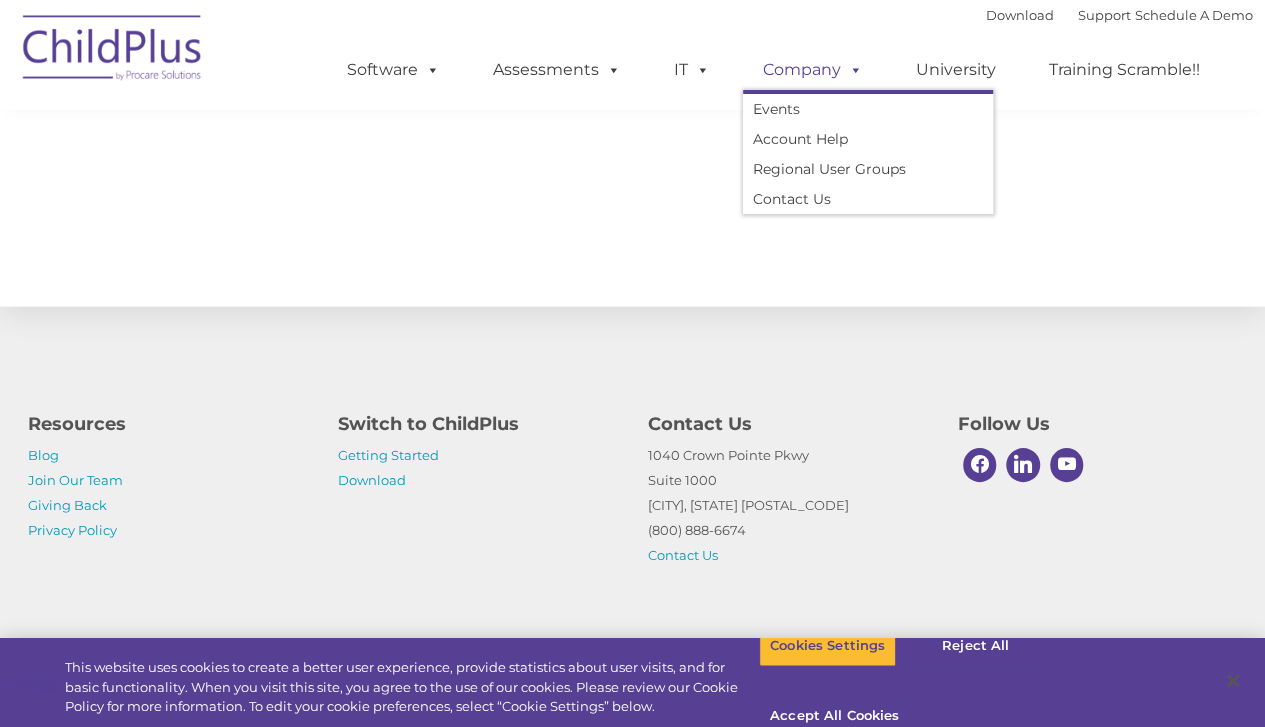 scroll, scrollTop: 2264, scrollLeft: 0, axis: vertical 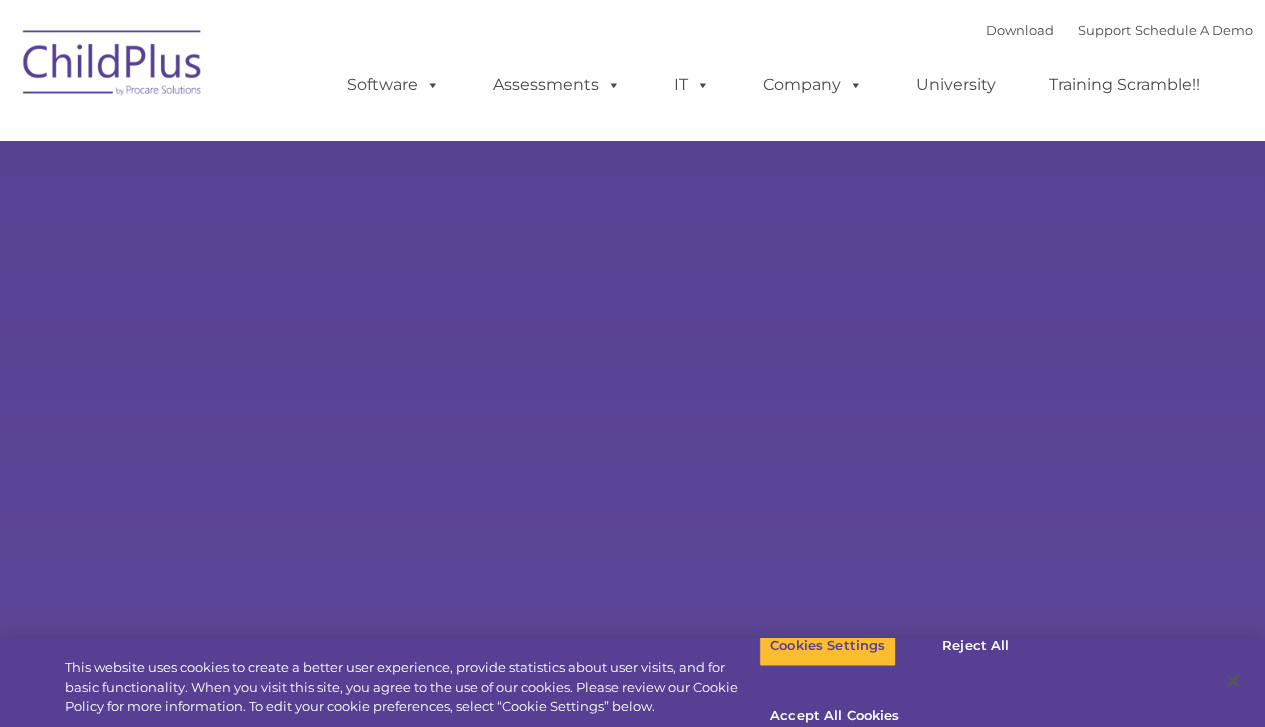 type on "" 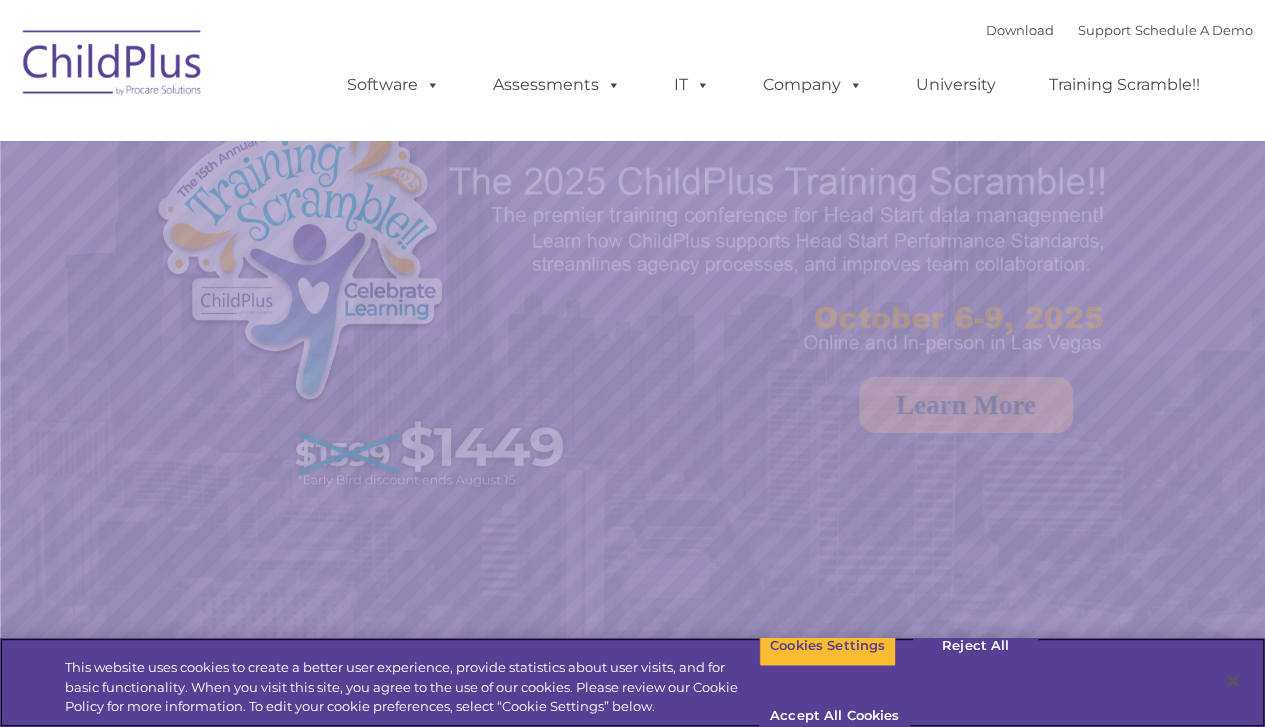 select on "MEDIUM" 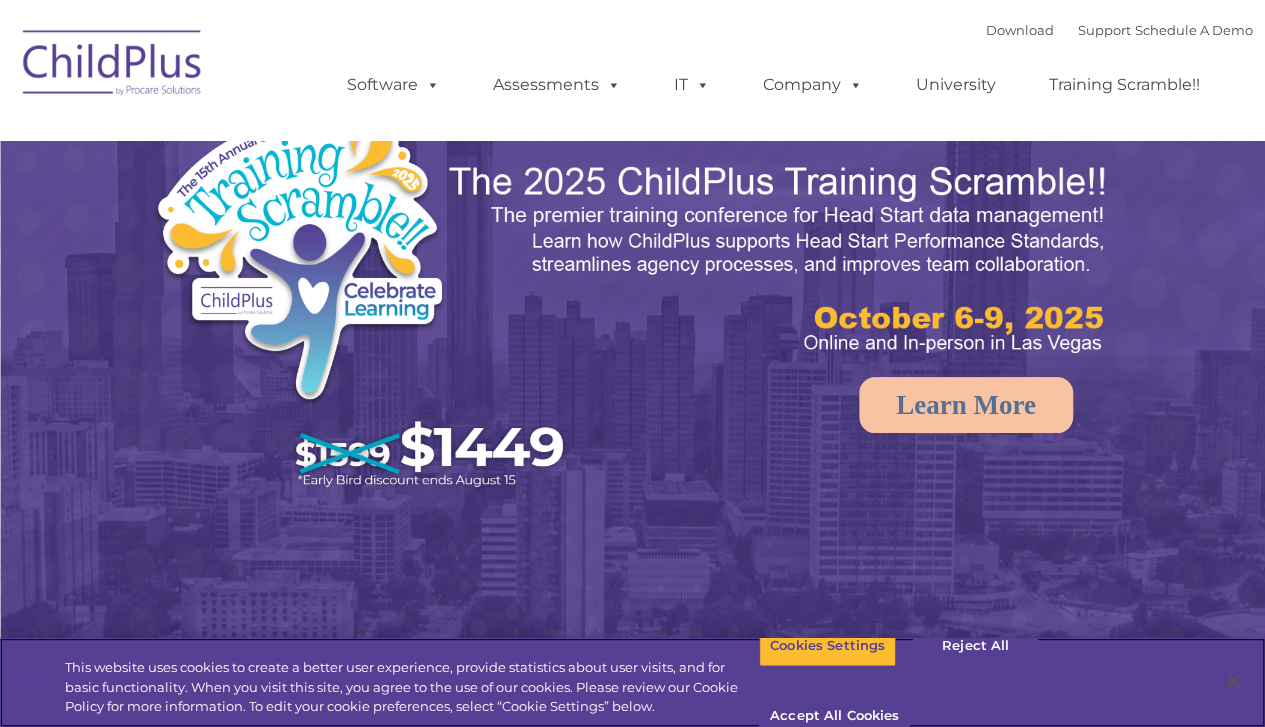 scroll, scrollTop: 0, scrollLeft: 0, axis: both 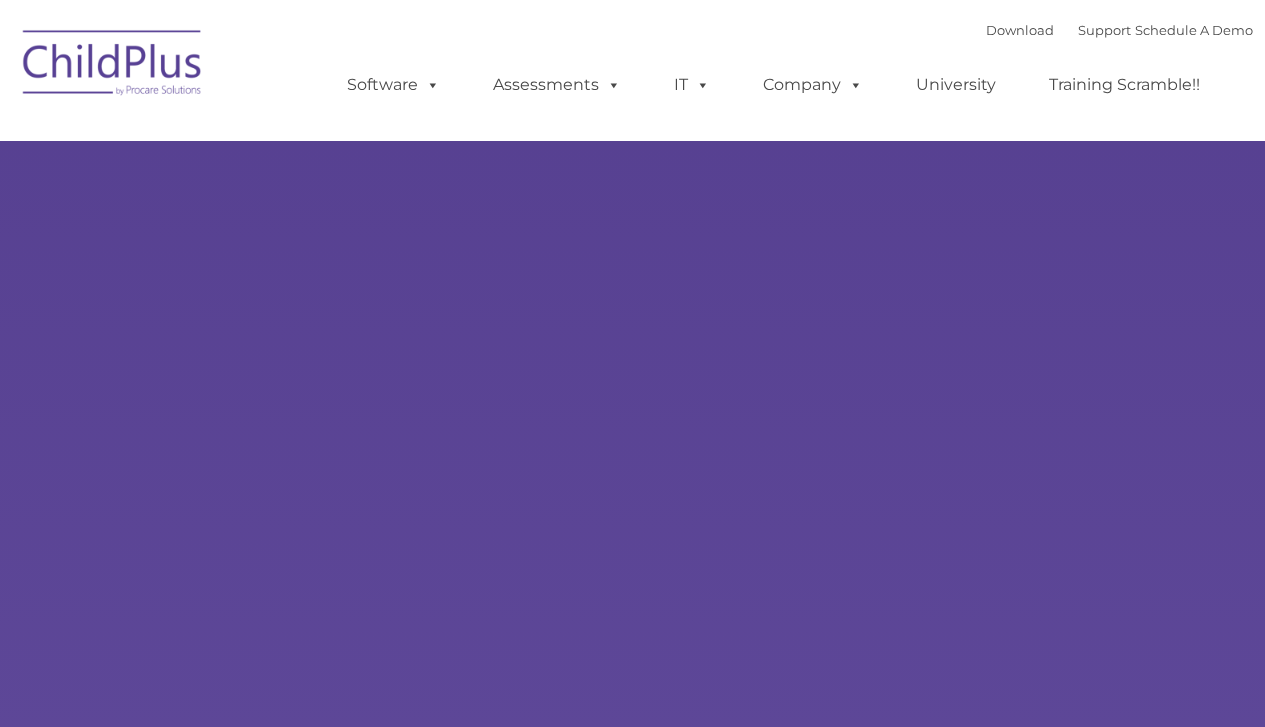 type on "" 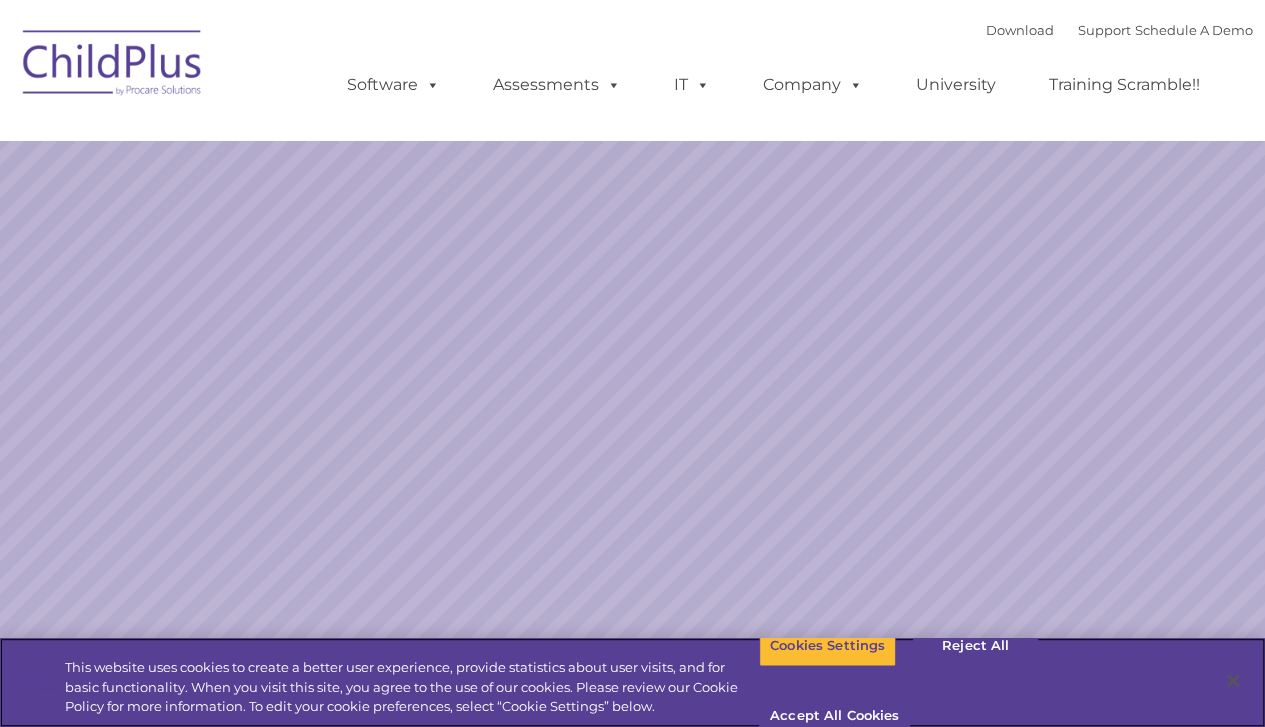 select on "MEDIUM" 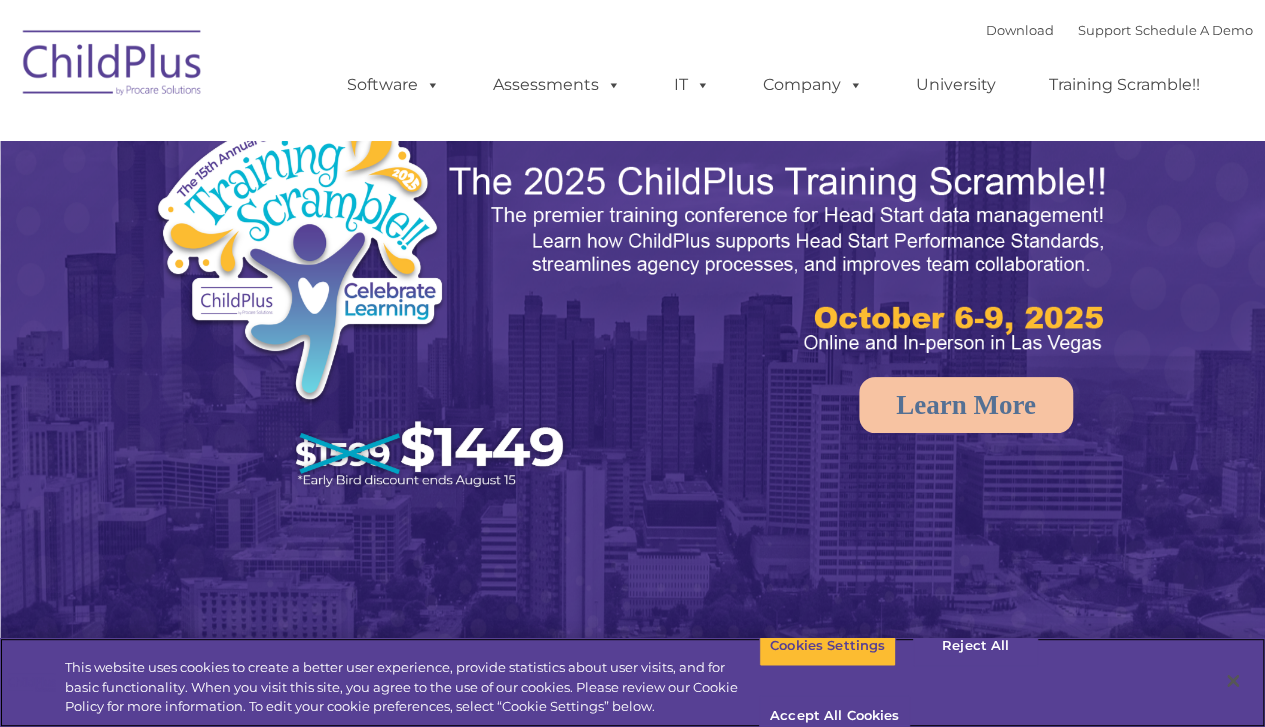 scroll, scrollTop: 0, scrollLeft: 0, axis: both 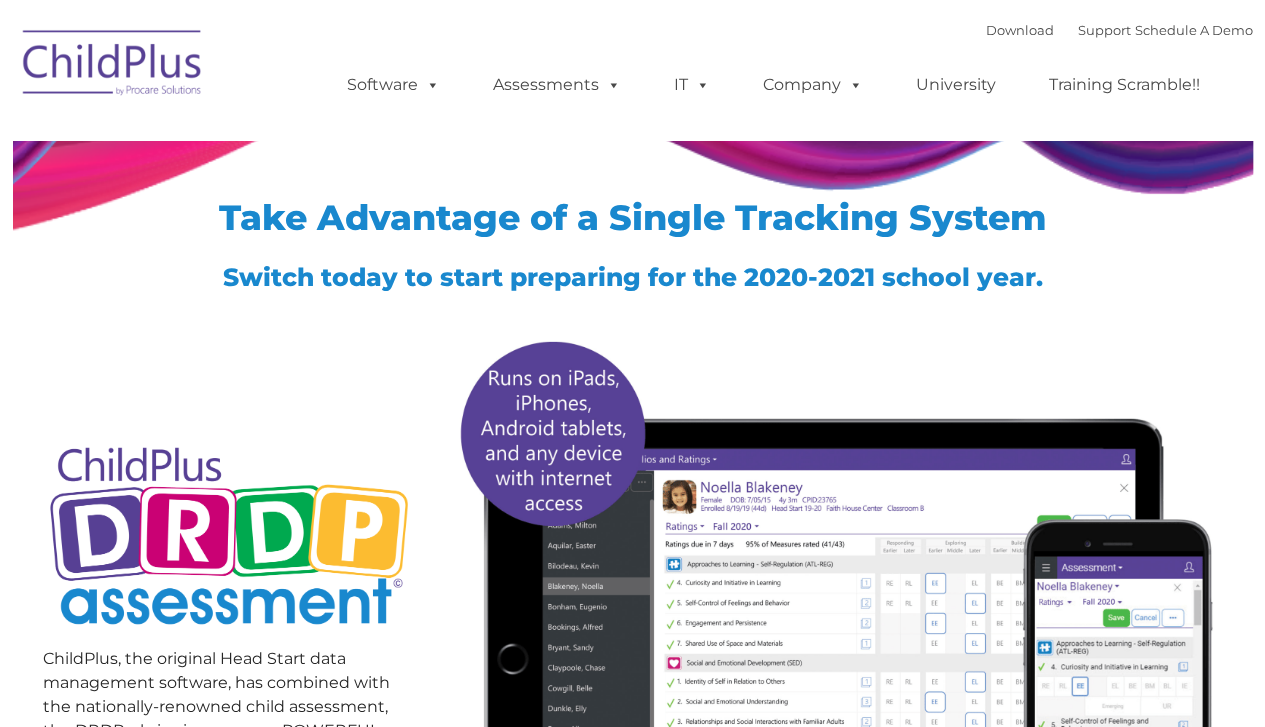 type on "" 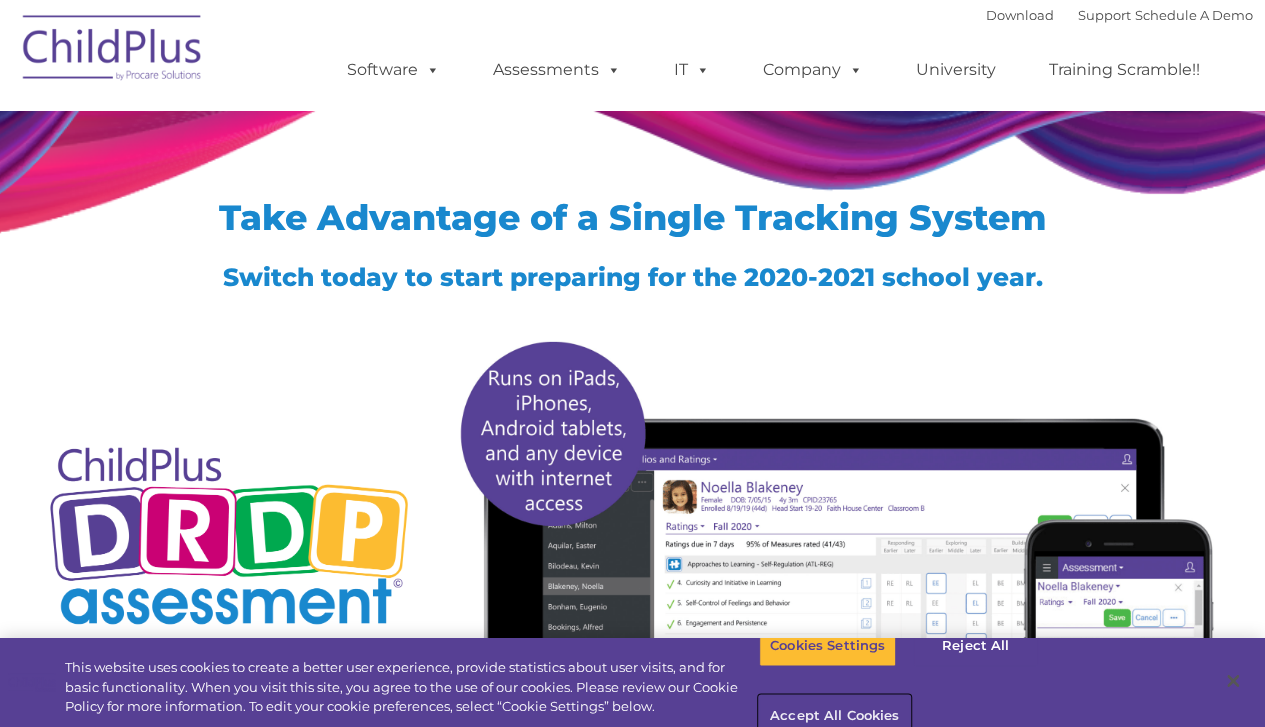 click on "Accept All Cookies" at bounding box center [834, 717] 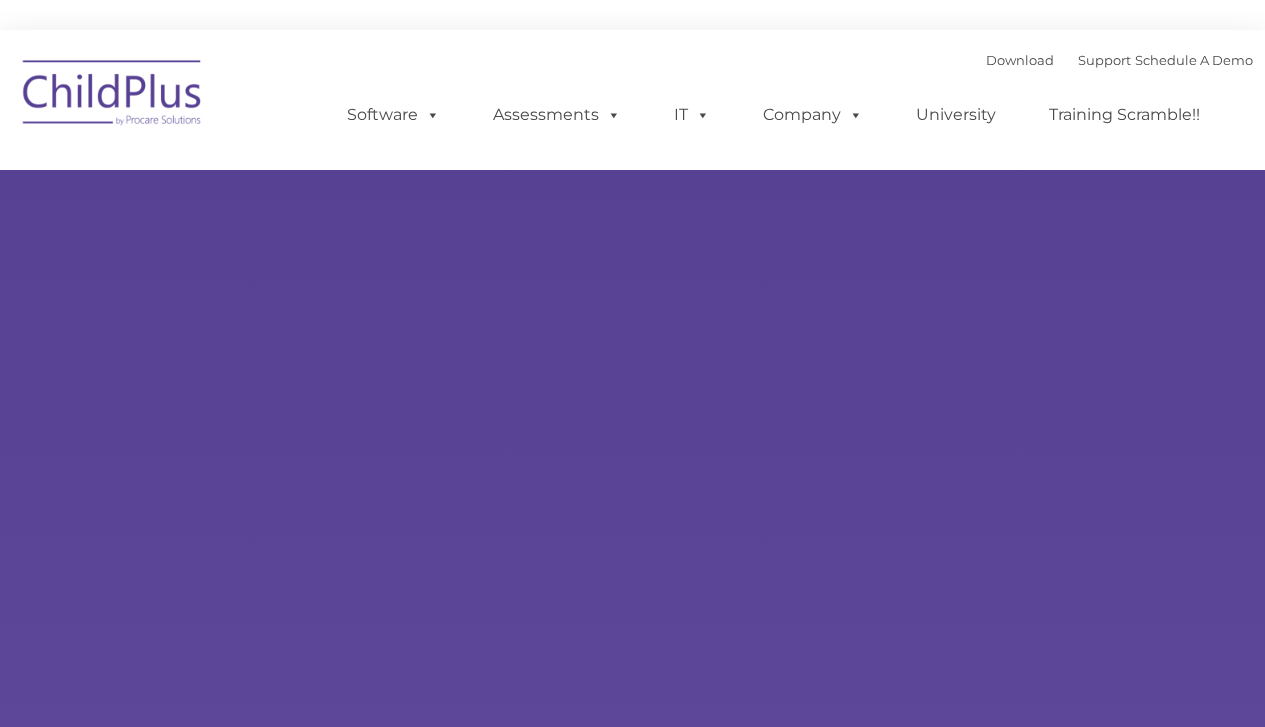scroll, scrollTop: 0, scrollLeft: 0, axis: both 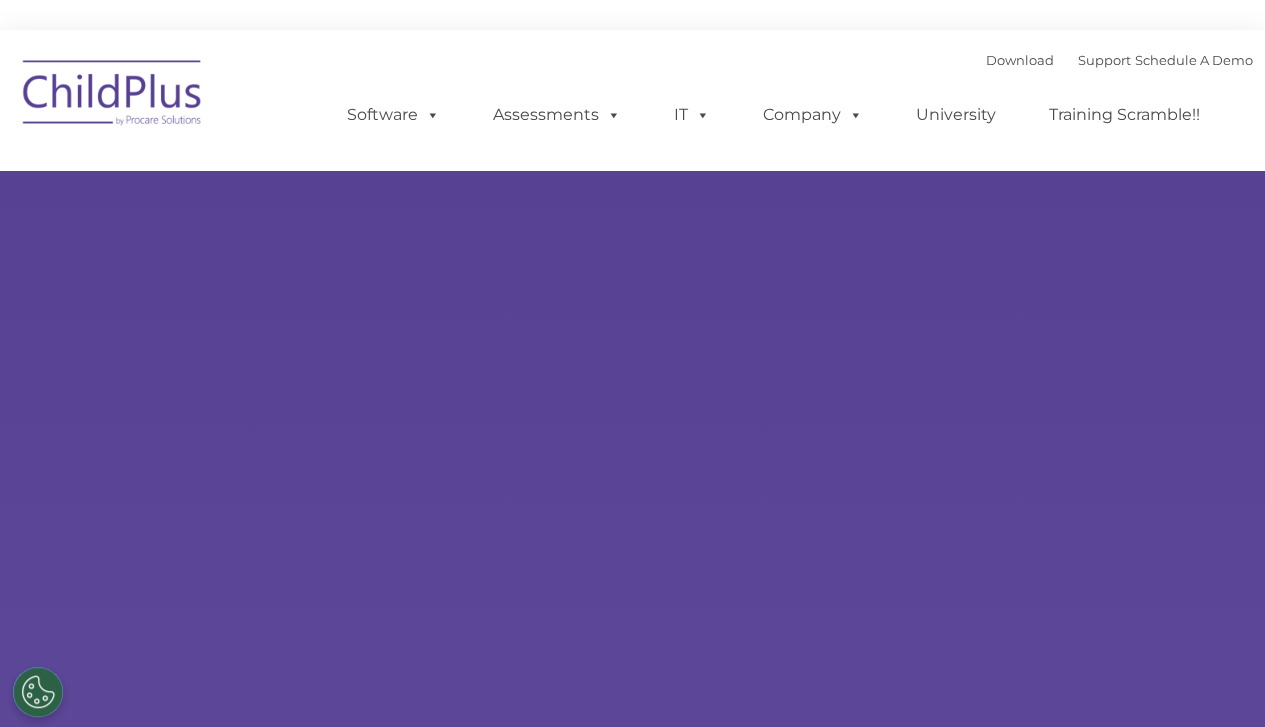 type on "" 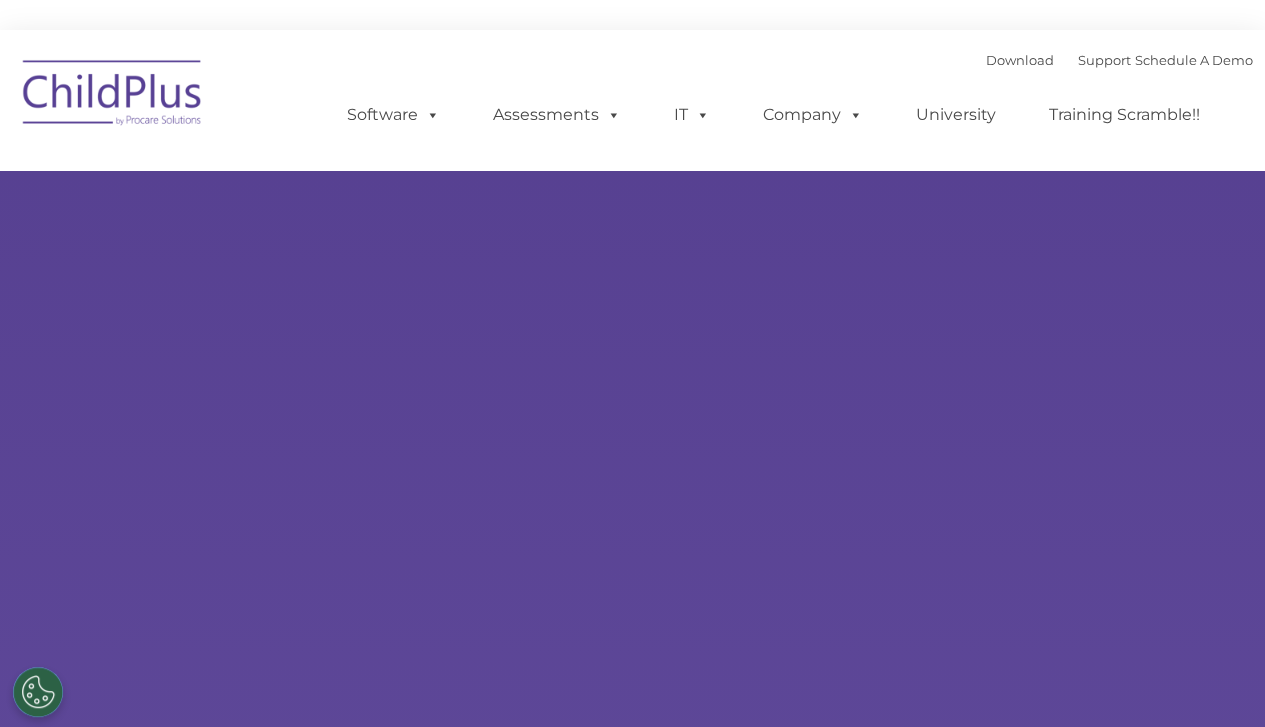 select on "MEDIUM" 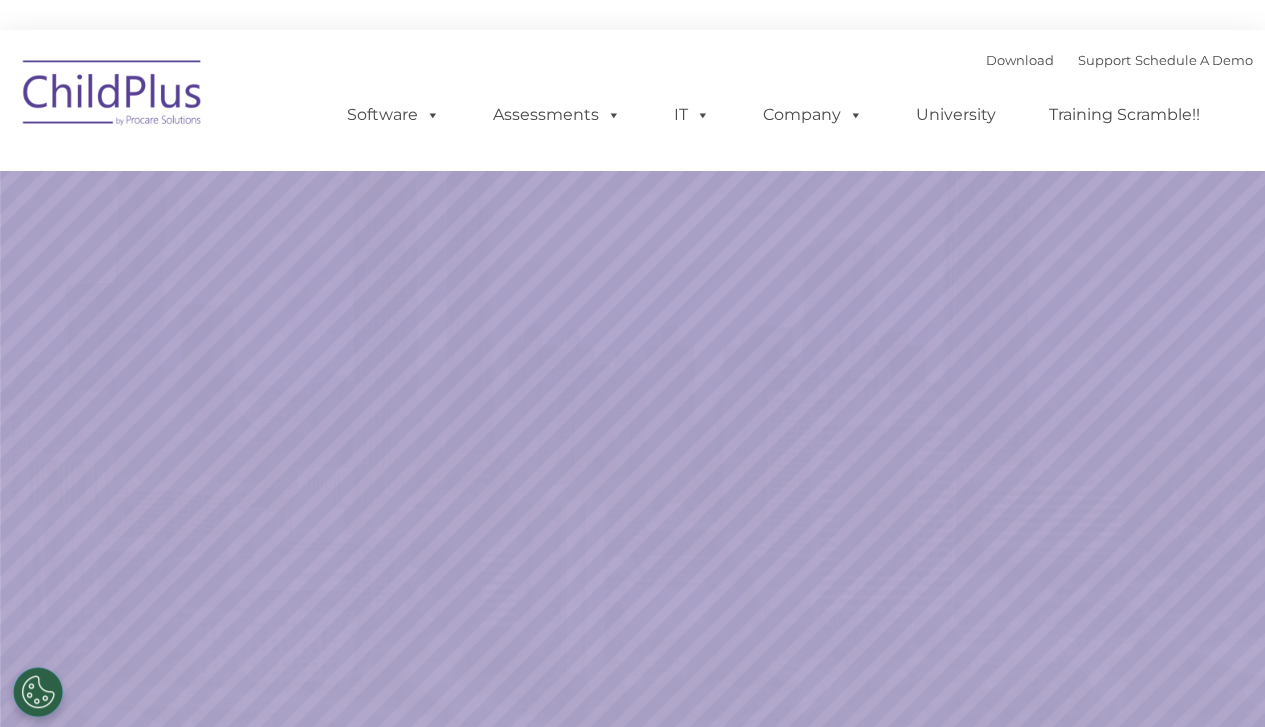 scroll, scrollTop: 0, scrollLeft: 0, axis: both 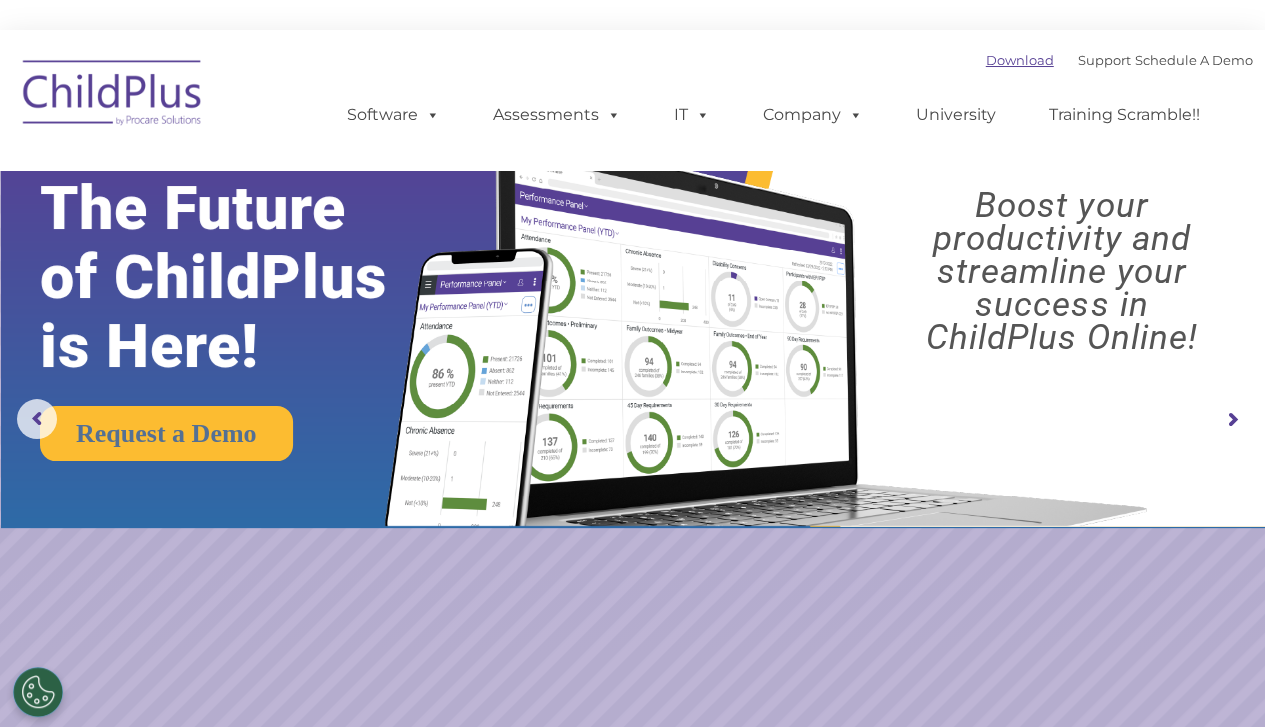 click on "Download" at bounding box center (1020, 60) 